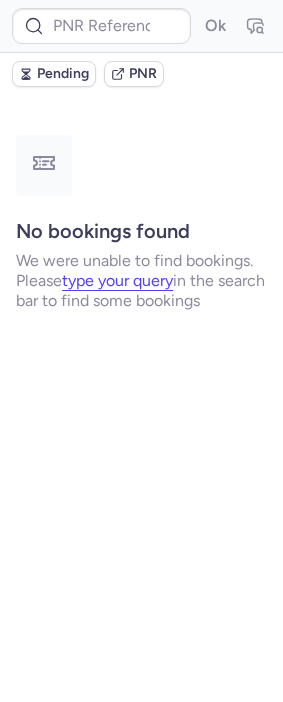scroll, scrollTop: 0, scrollLeft: 0, axis: both 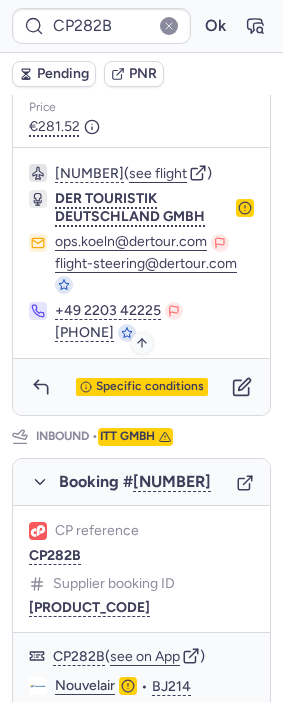 click on "Specific conditions" at bounding box center (150, 387) 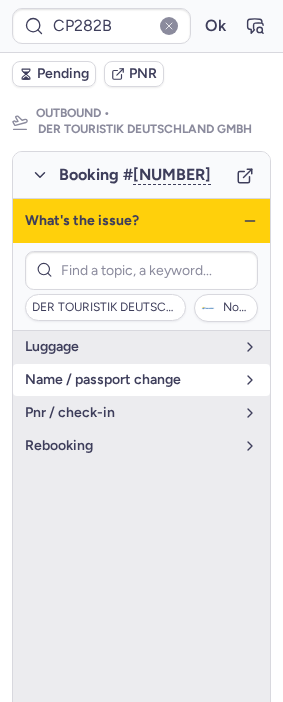 click on "name / passport change" at bounding box center [129, 380] 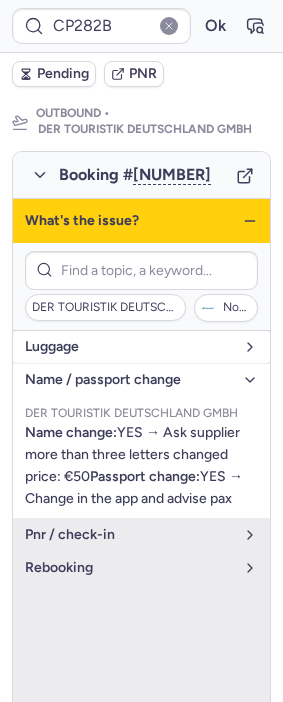 click on "luggage" at bounding box center (129, 347) 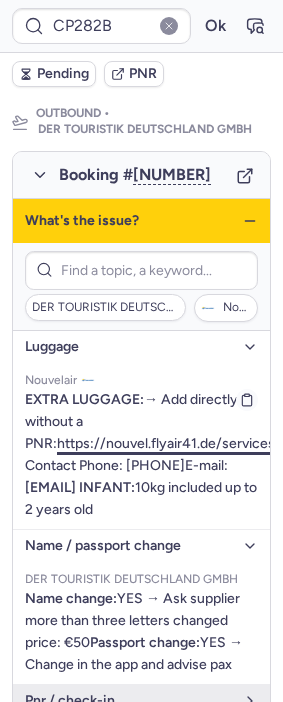 drag, startPoint x: 154, startPoint y: 553, endPoint x: 28, endPoint y: 489, distance: 141.32233 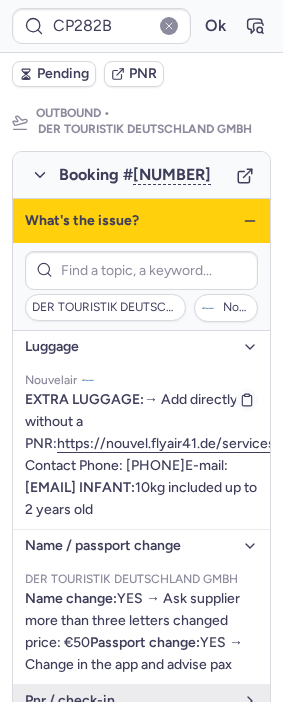 drag, startPoint x: 121, startPoint y: 572, endPoint x: 24, endPoint y: 575, distance: 97.04638 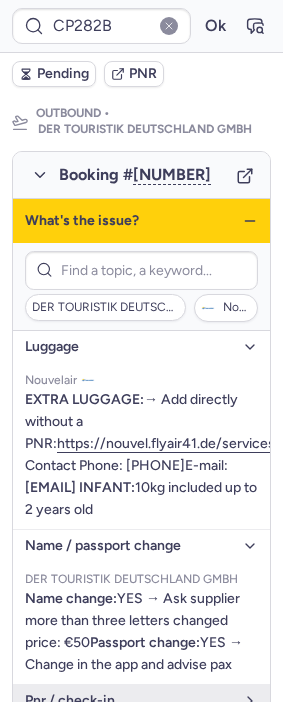copy on "[EMAIL]" 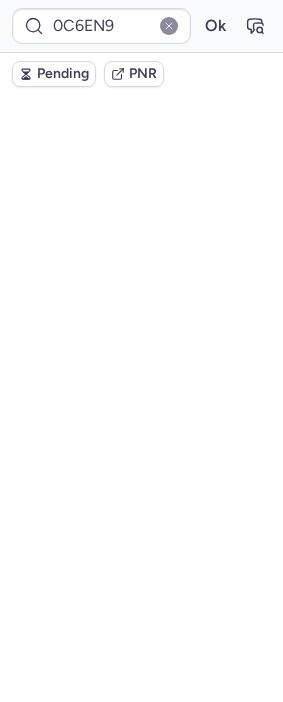 scroll, scrollTop: 0, scrollLeft: 0, axis: both 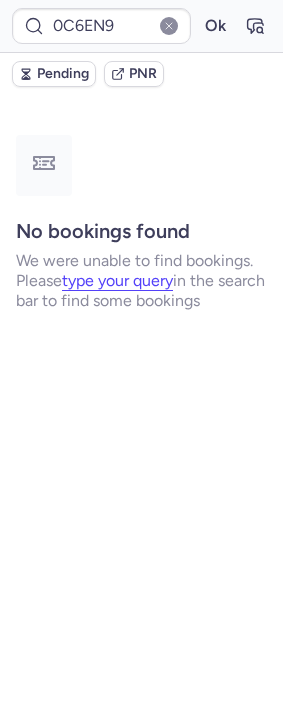 type on "VDM6YU" 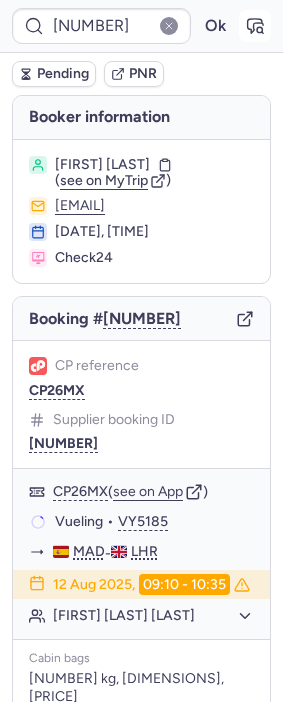 click 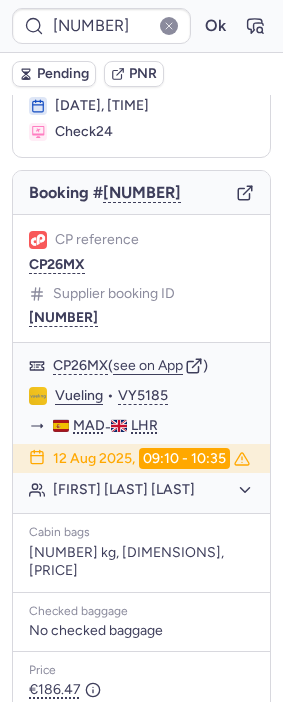 scroll, scrollTop: 111, scrollLeft: 0, axis: vertical 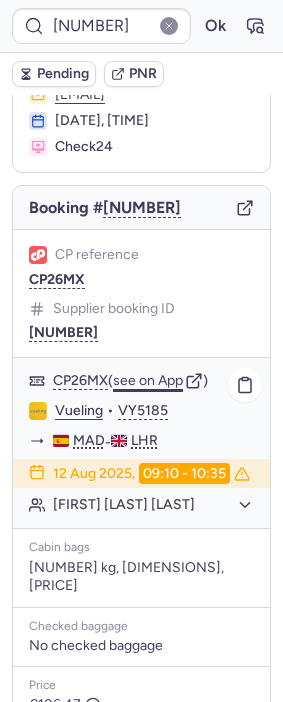 click on "see on App" 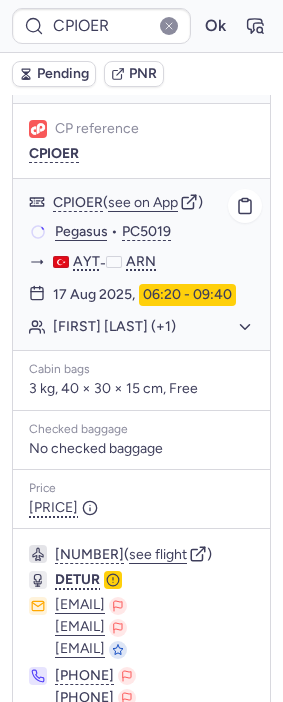 scroll, scrollTop: 1360, scrollLeft: 0, axis: vertical 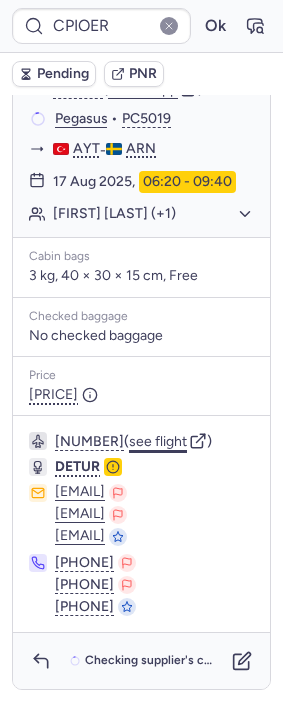 click on "see flight" 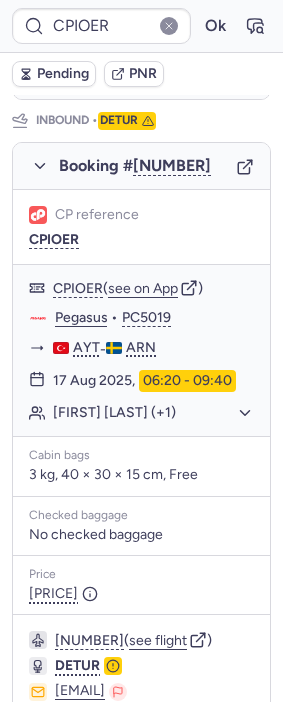 scroll, scrollTop: 1027, scrollLeft: 0, axis: vertical 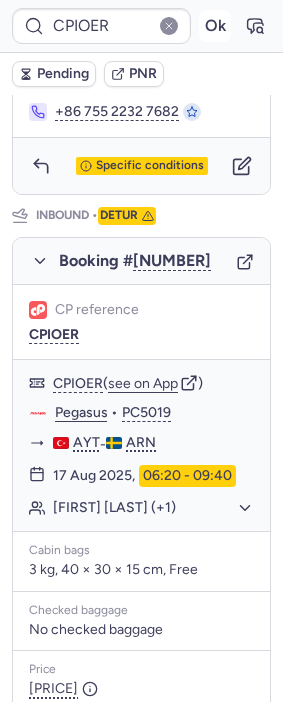 click on "Ok" at bounding box center [215, 26] 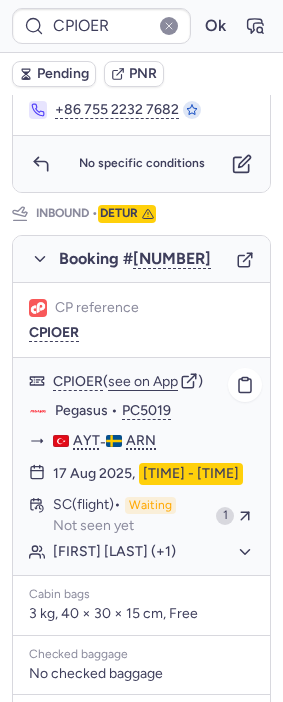 scroll, scrollTop: 1027, scrollLeft: 0, axis: vertical 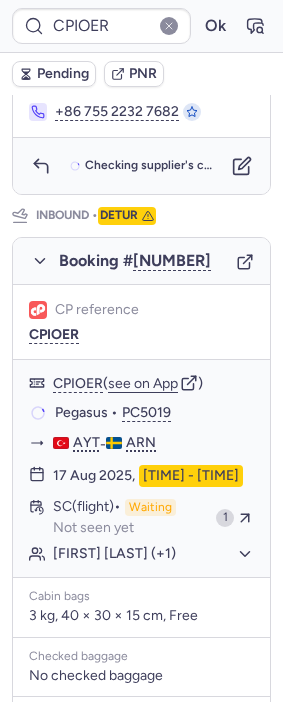type on "[PRODUCT_CODE]" 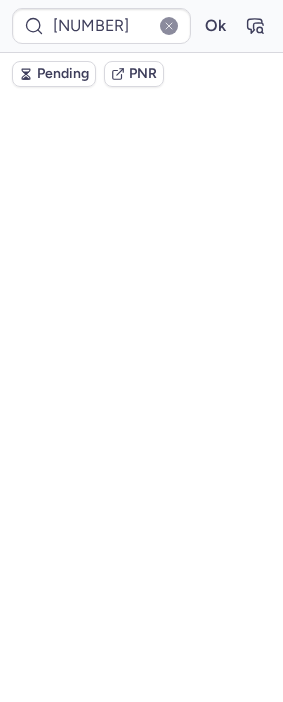 scroll, scrollTop: 0, scrollLeft: 0, axis: both 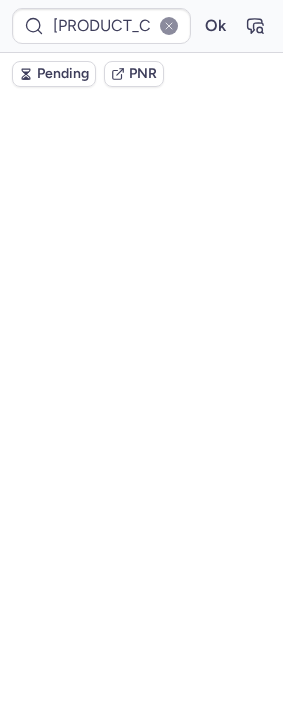 type on "CPESGU" 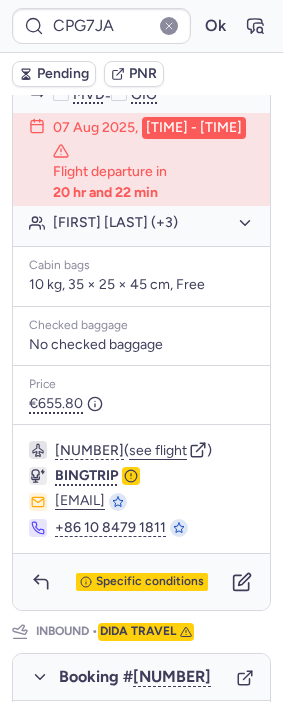 scroll, scrollTop: 666, scrollLeft: 0, axis: vertical 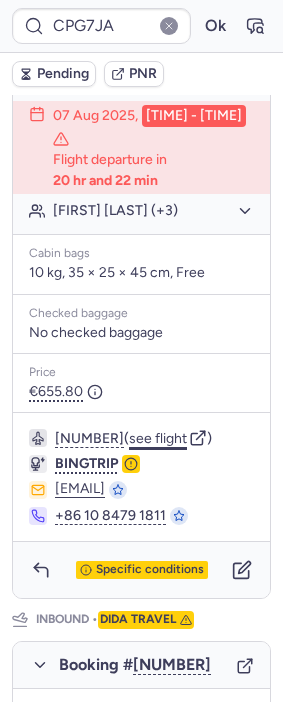 click on "see flight" 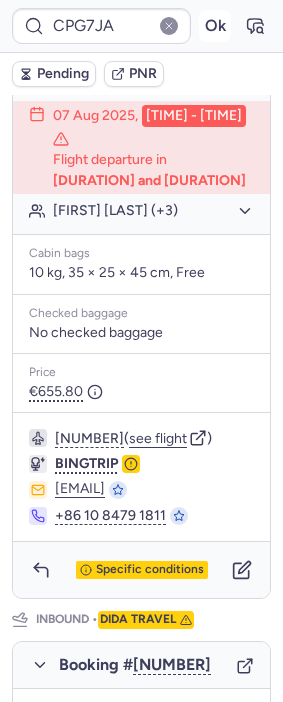 click on "Ok" at bounding box center [215, 26] 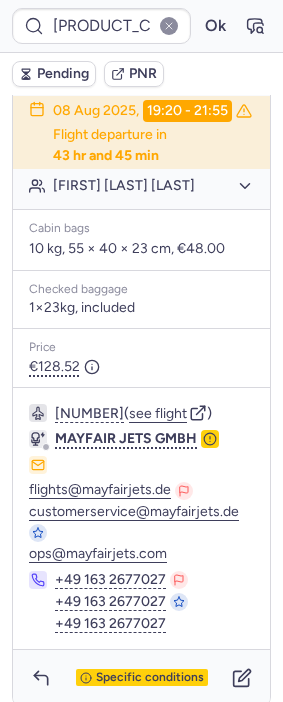 scroll, scrollTop: 508, scrollLeft: 0, axis: vertical 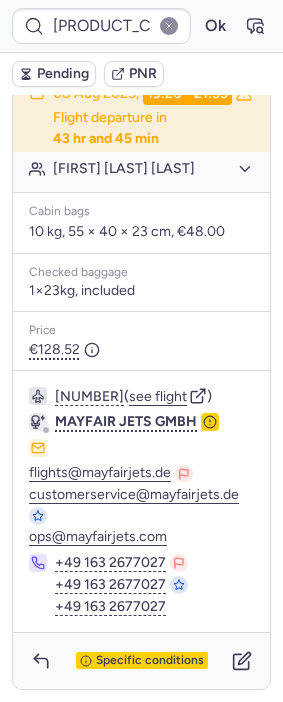 click on "Specific conditions" at bounding box center [141, 661] 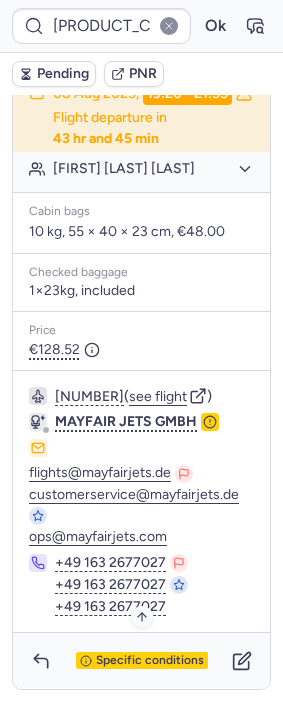 click on "Specific conditions" at bounding box center [150, 661] 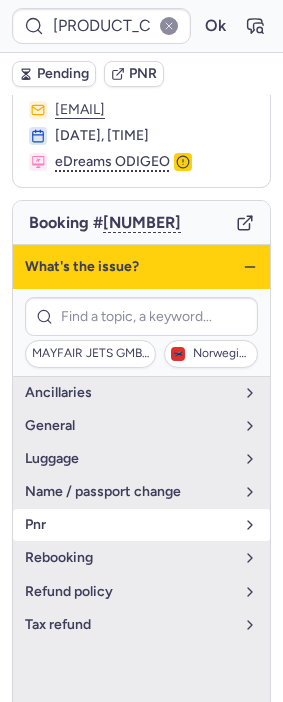 click on "pnr" at bounding box center (129, 525) 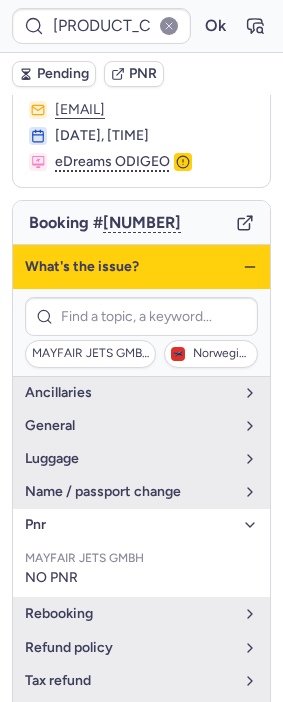 click 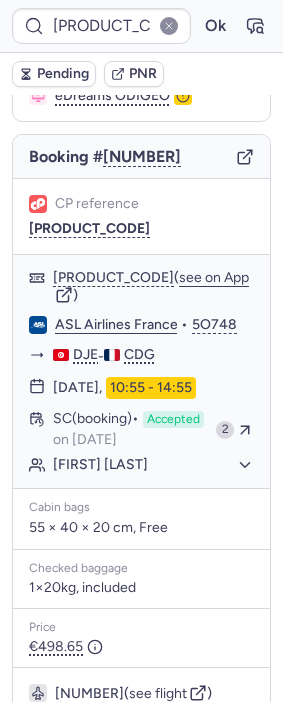 scroll, scrollTop: 491, scrollLeft: 0, axis: vertical 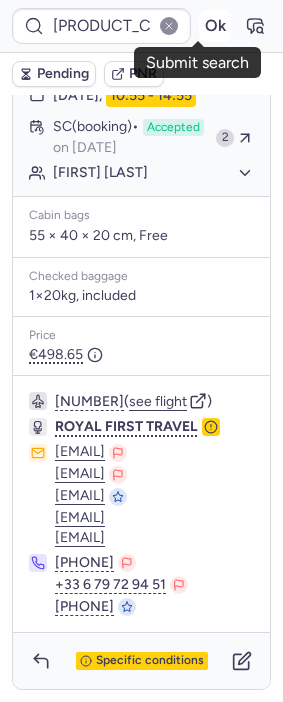click on "Ok" at bounding box center (215, 26) 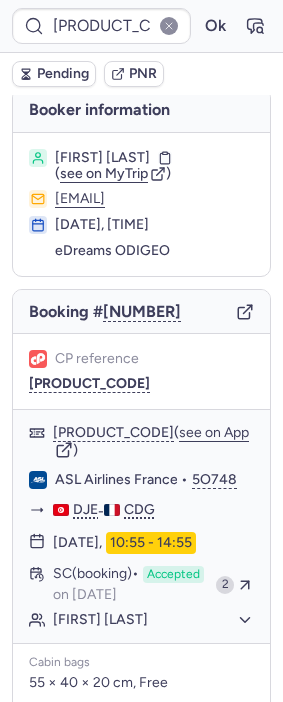 scroll, scrollTop: 0, scrollLeft: 0, axis: both 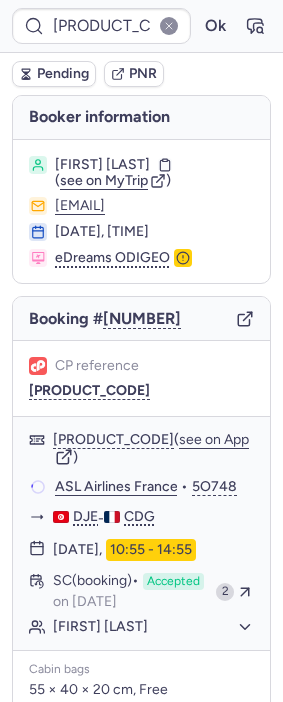 drag, startPoint x: 52, startPoint y: 208, endPoint x: 233, endPoint y: 208, distance: 181 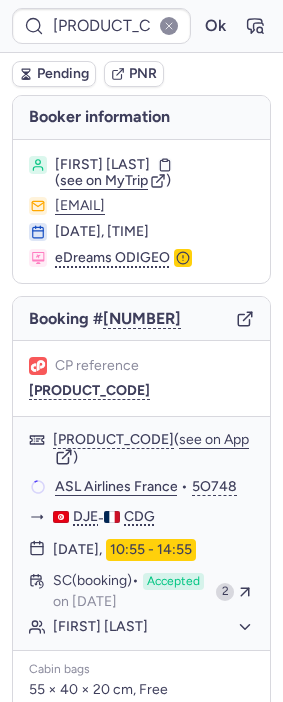 click on "[EMAIL]" at bounding box center (141, 206) 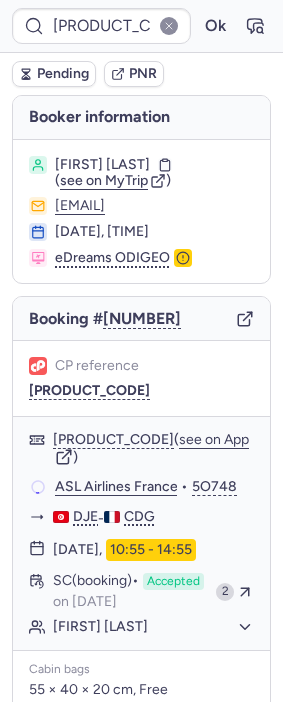 copy on "[EMAIL]" 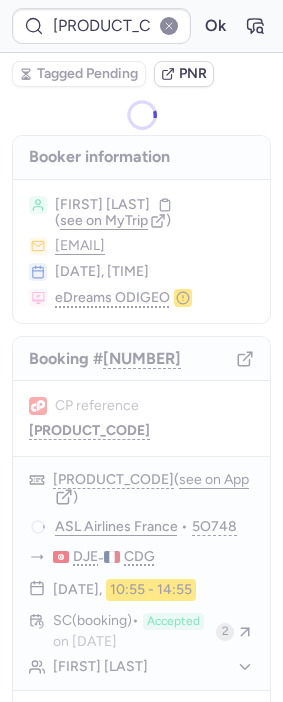 type on "CPIGW8" 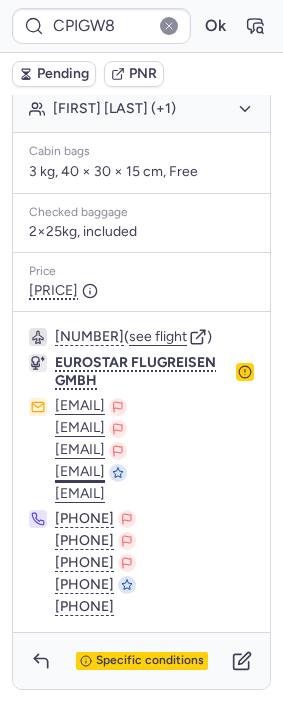 scroll, scrollTop: 551, scrollLeft: 0, axis: vertical 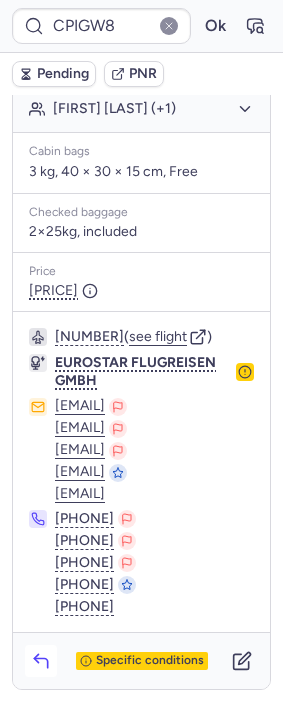 click 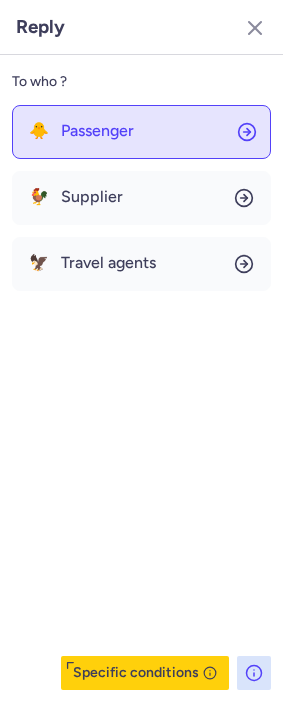 click on "🐥 Passenger" 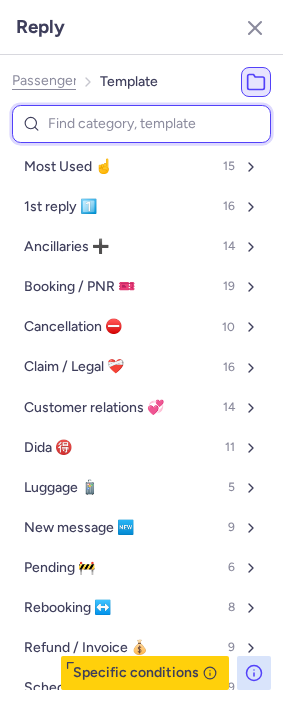 click at bounding box center (141, 124) 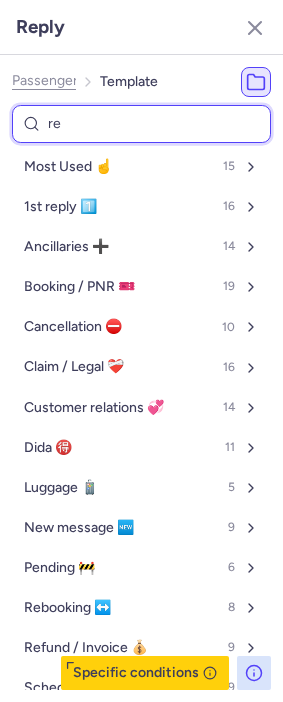 type on "ref" 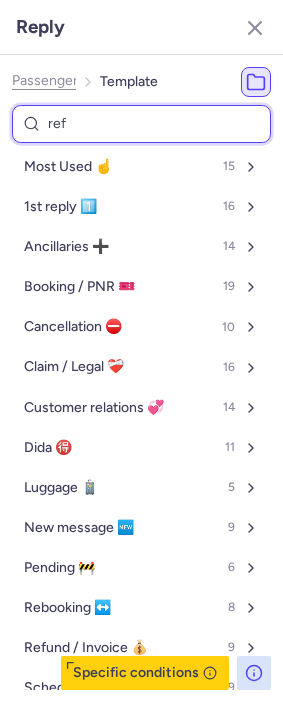 select on "en" 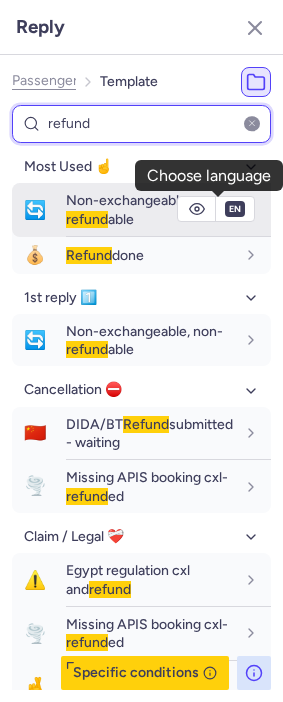 type on "refund" 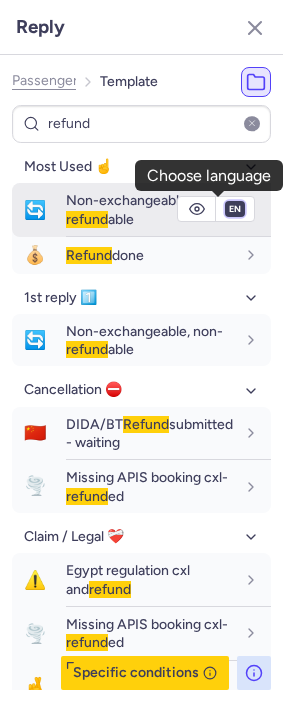 click on "fr en de nl pt es it ru" at bounding box center (235, 209) 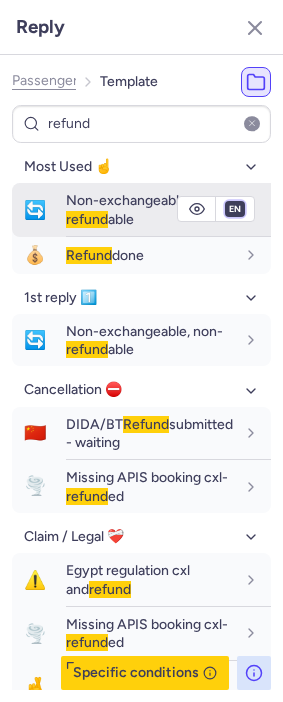 select on "de" 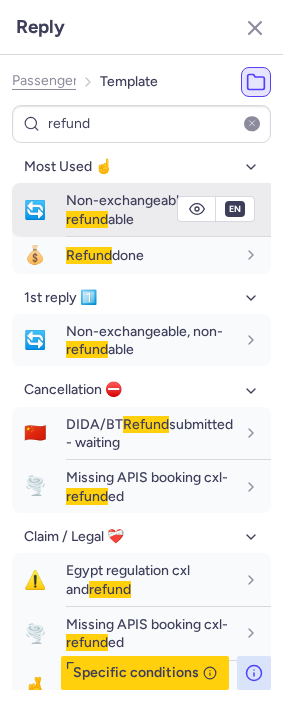 click on "fr en de nl pt es it ru" at bounding box center [235, 209] 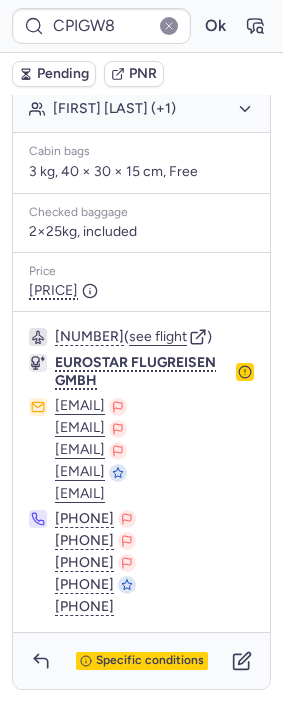 type on "[PRODUCT_CODE]" 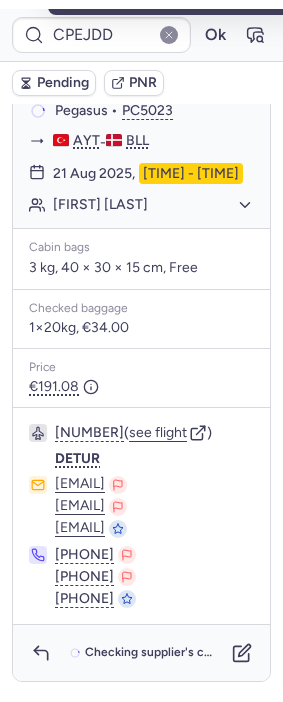 scroll, scrollTop: 440, scrollLeft: 0, axis: vertical 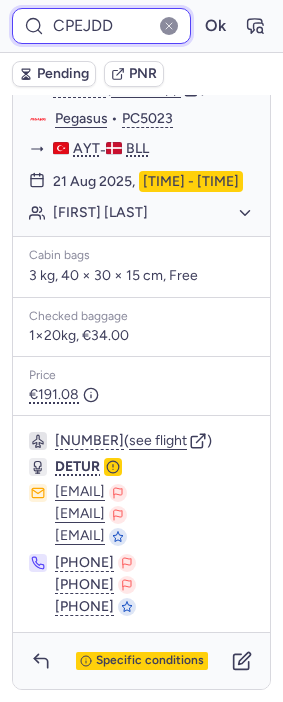 click on "CPEJDD" at bounding box center (101, 26) 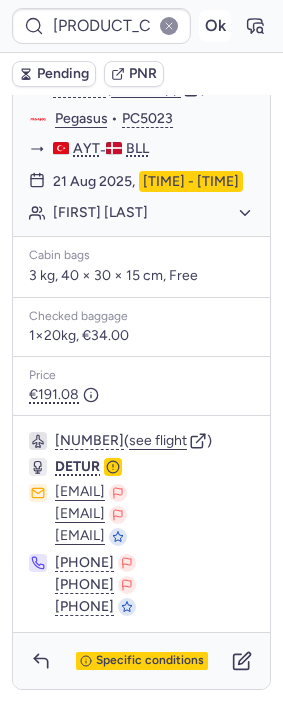 click on "Ok" at bounding box center (215, 26) 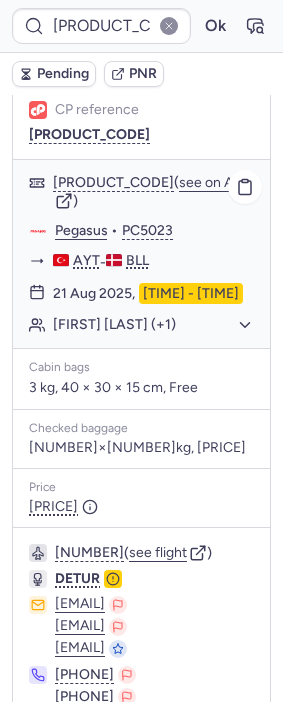 scroll, scrollTop: 1295, scrollLeft: 0, axis: vertical 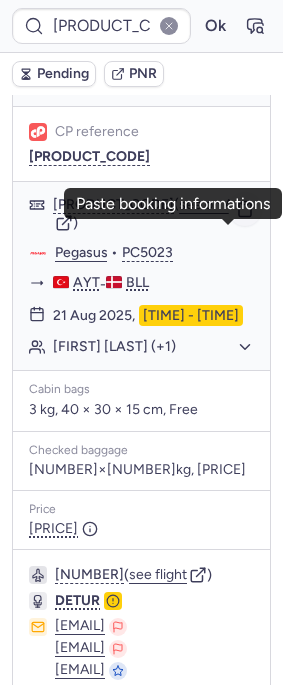 click 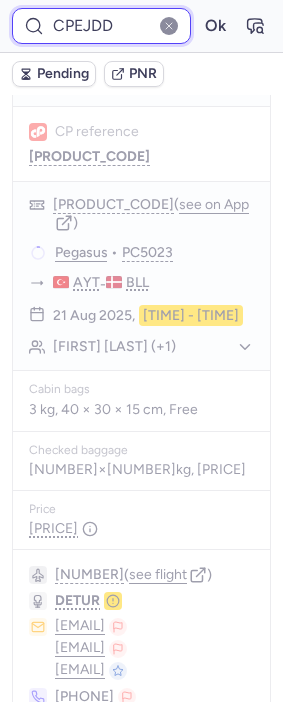 click on "CPEJDD" at bounding box center (101, 26) 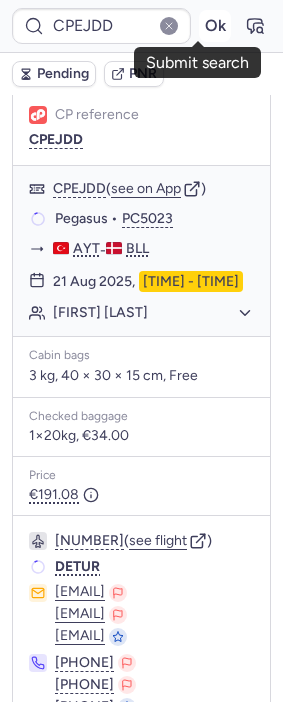 click on "Ok" at bounding box center (215, 26) 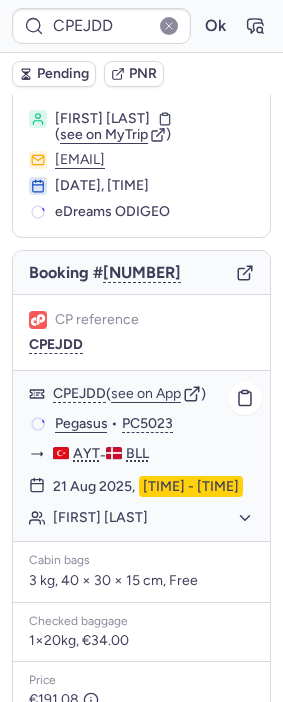 scroll, scrollTop: 0, scrollLeft: 0, axis: both 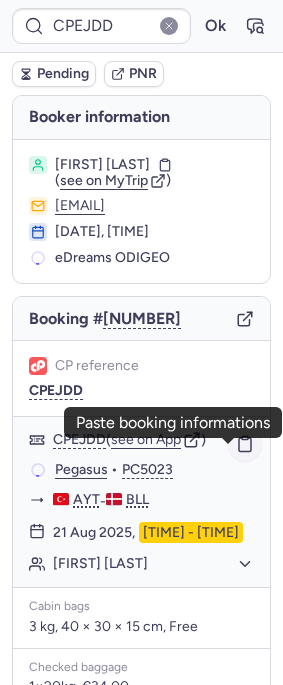 click 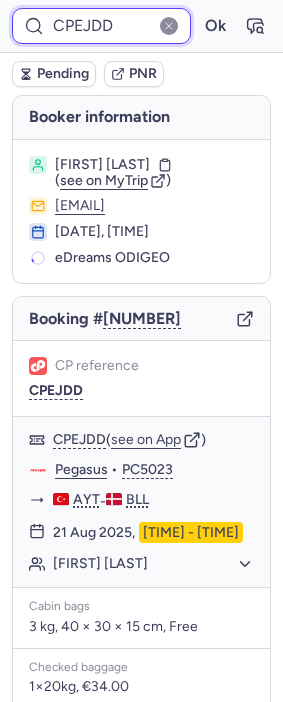 click on "CPEJDD" at bounding box center [101, 26] 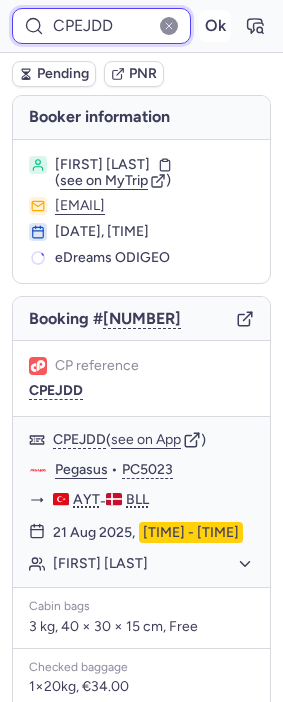 paste on "RPDT" 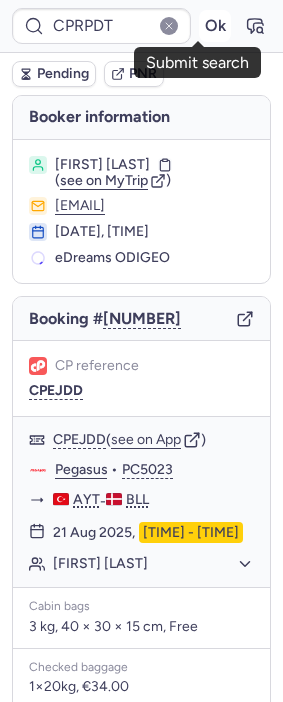 click on "Ok" at bounding box center [215, 26] 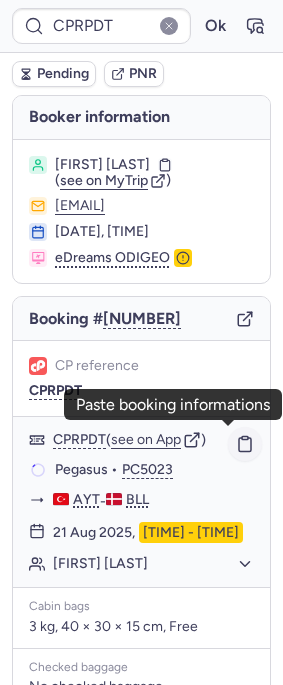 click 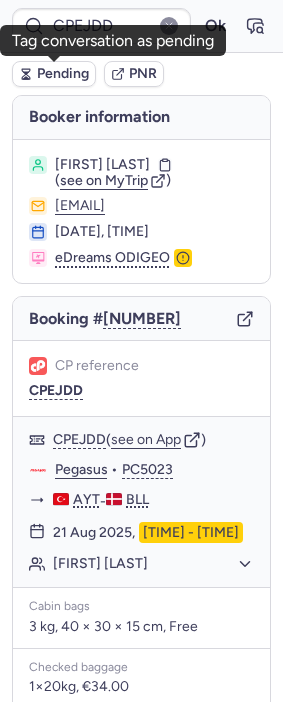 click on "Pending" at bounding box center [63, 74] 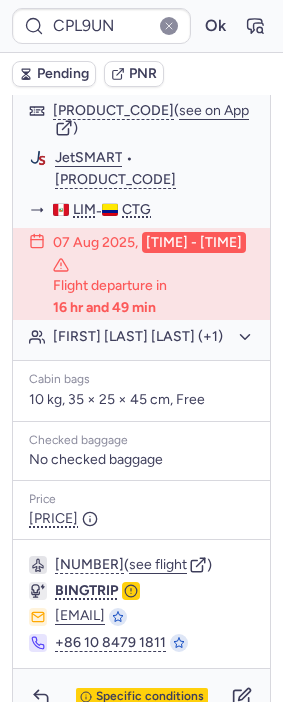 scroll, scrollTop: 462, scrollLeft: 0, axis: vertical 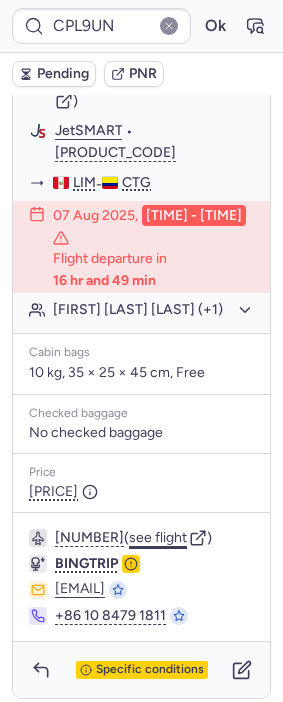 click on "see flight" 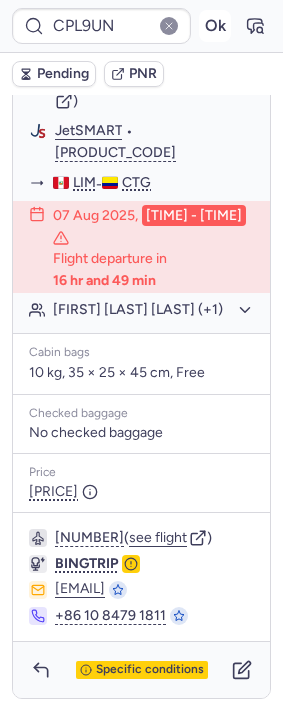 click on "Ok" at bounding box center [215, 26] 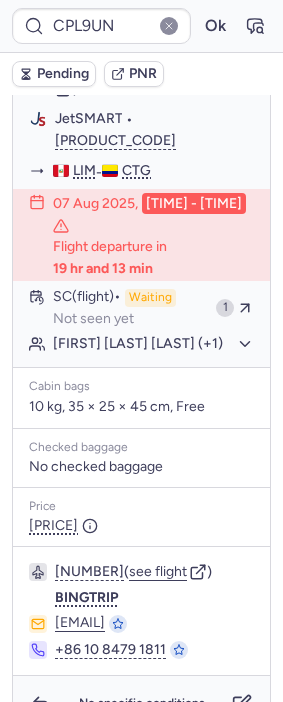 scroll, scrollTop: 462, scrollLeft: 0, axis: vertical 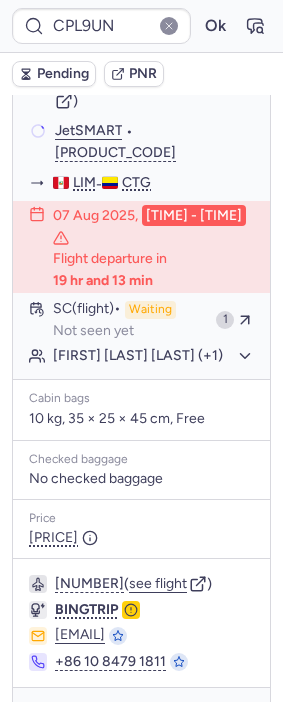 type on "CPEJDD" 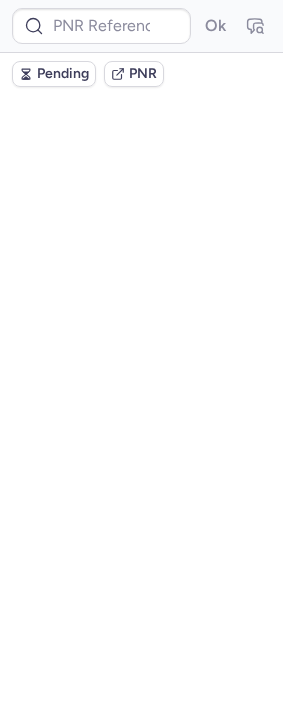 scroll, scrollTop: 440, scrollLeft: 0, axis: vertical 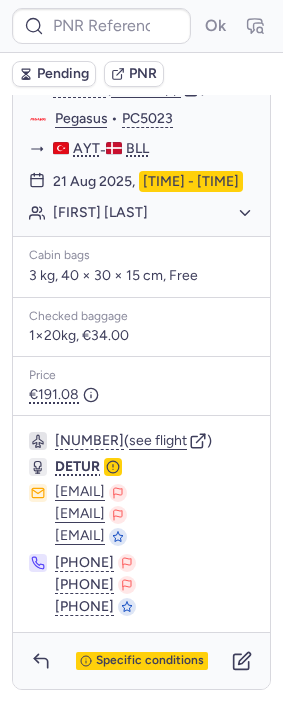 type on "CPVLCK" 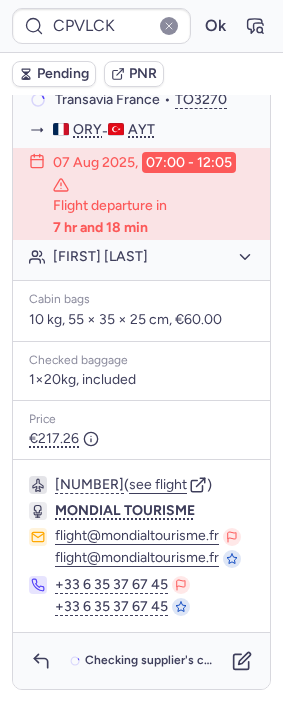 scroll, scrollTop: 408, scrollLeft: 0, axis: vertical 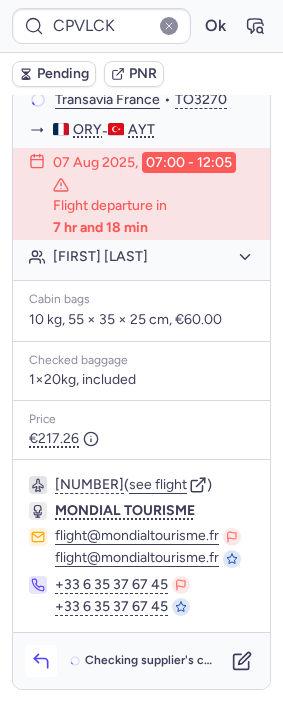 click 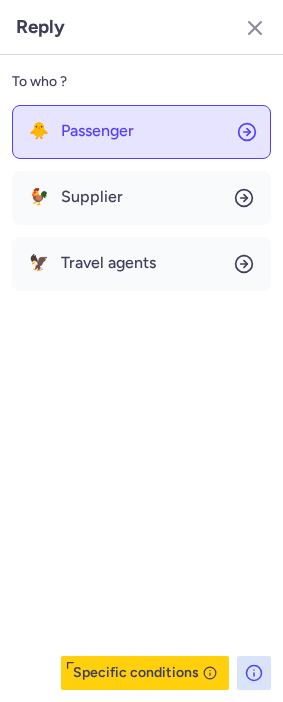 click on "🐥 Passenger" 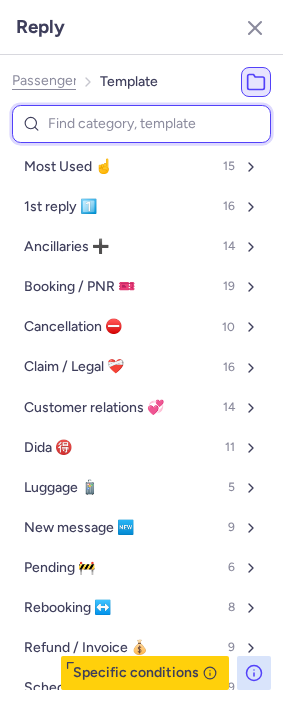 click at bounding box center (141, 124) 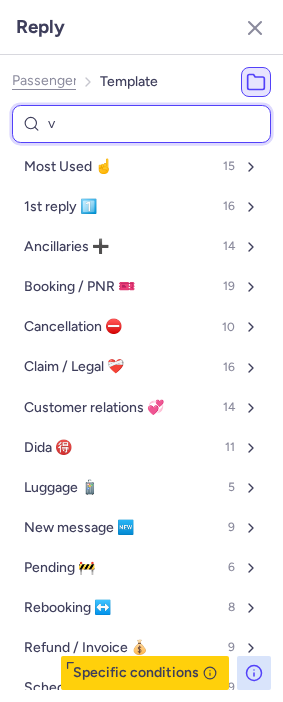 type on "vo" 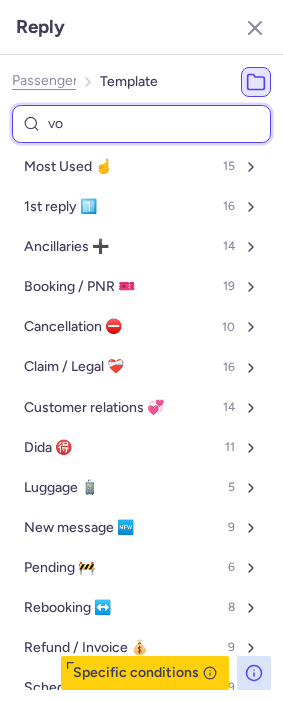 select on "en" 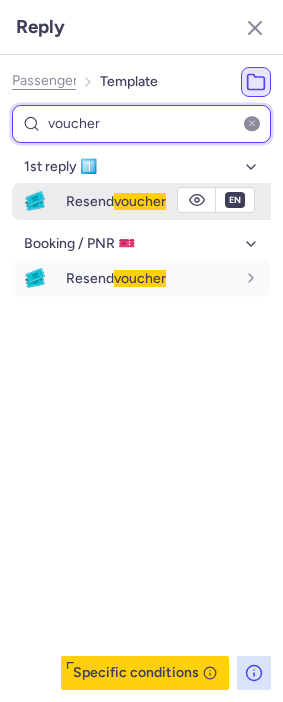type on "voucher" 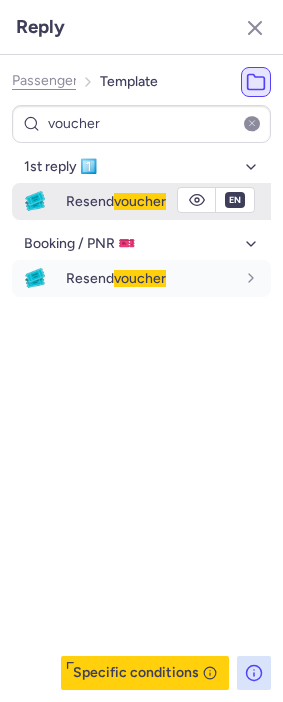 click on "voucher" at bounding box center (140, 201) 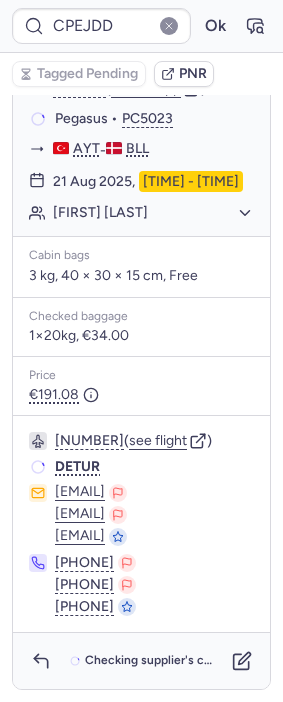 type on "CPJSHC" 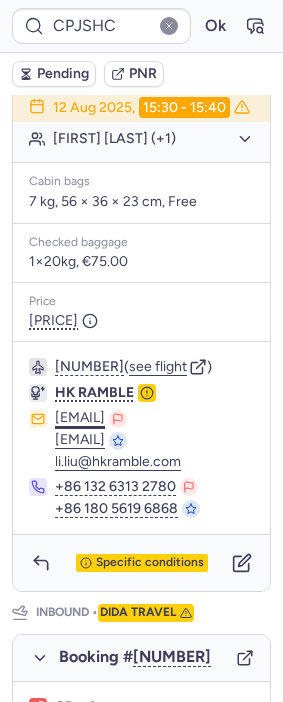 scroll, scrollTop: 943, scrollLeft: 0, axis: vertical 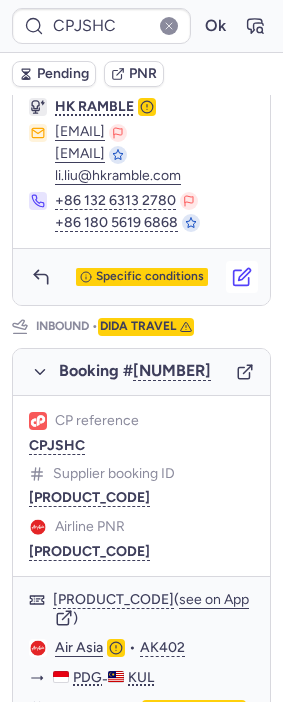 click 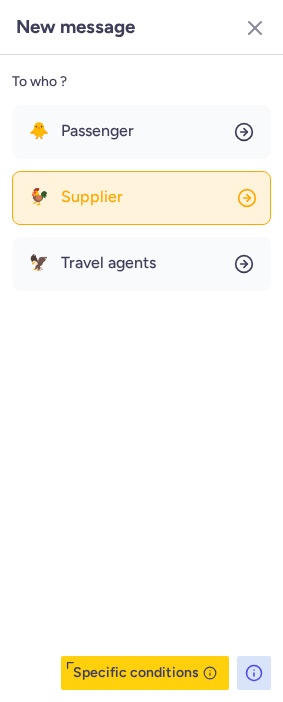 click on "Supplier" at bounding box center [92, 197] 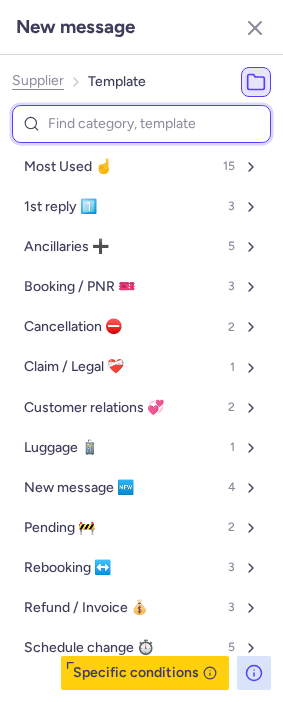 click at bounding box center (141, 124) 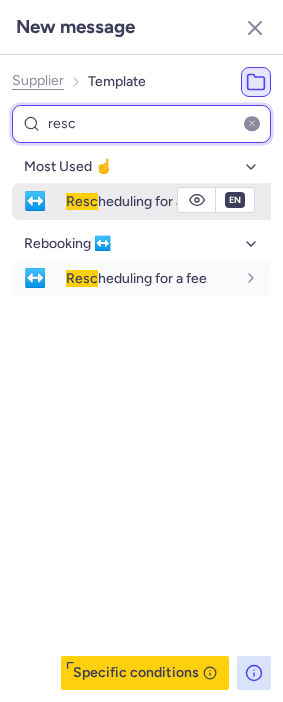 type on "resc" 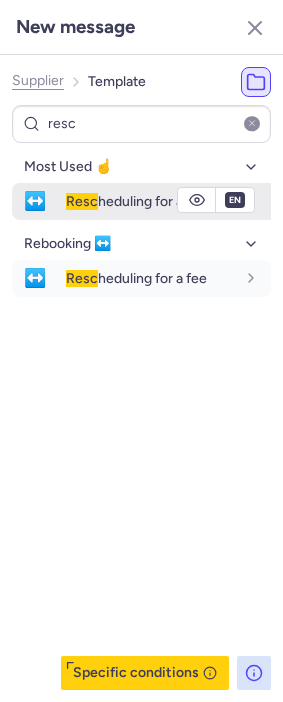 click on "Resc" at bounding box center (82, 201) 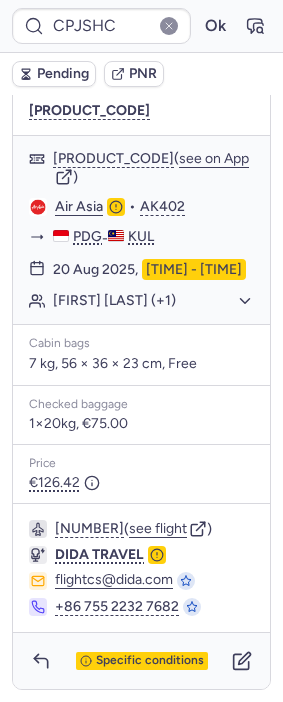 scroll, scrollTop: 1464, scrollLeft: 0, axis: vertical 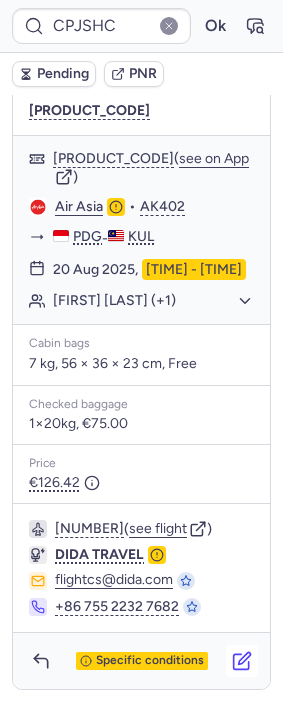 click 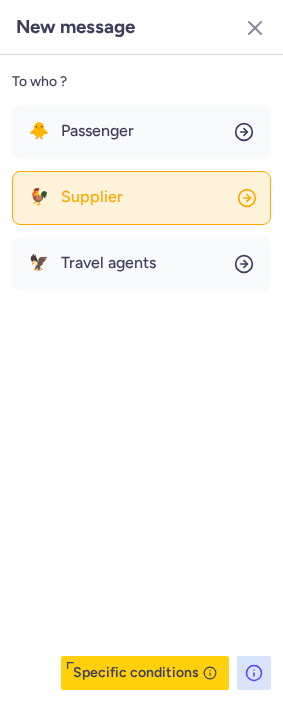 click on "🐓 Supplier" 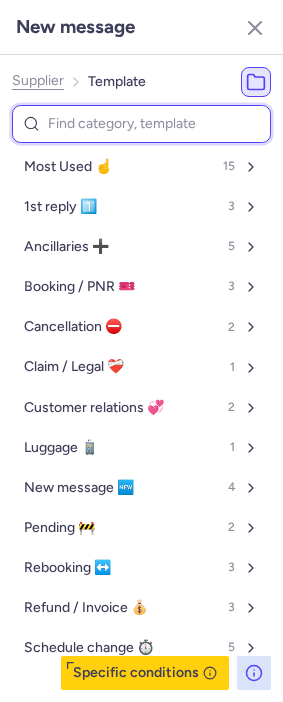 click at bounding box center [141, 124] 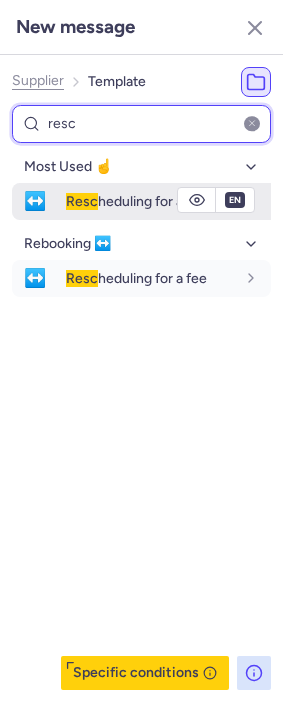 type on "resc" 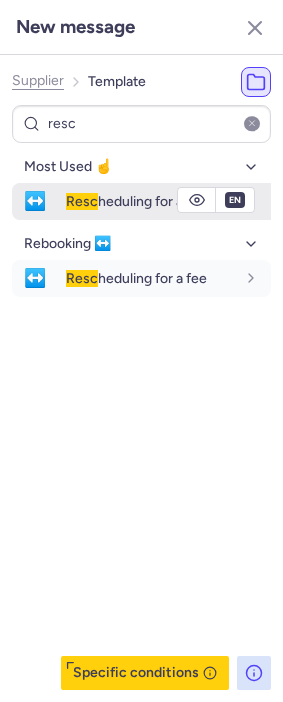 click on "↔️ Resc heduling for a fee" at bounding box center (141, 201) 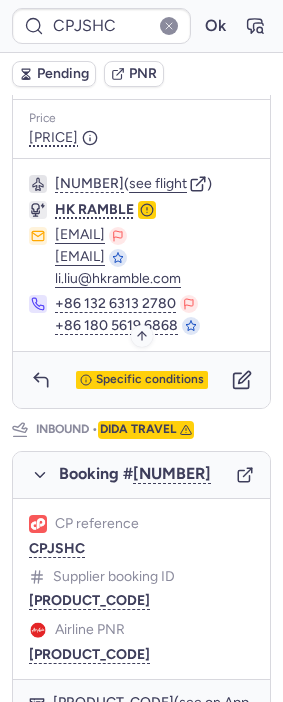 scroll, scrollTop: 797, scrollLeft: 0, axis: vertical 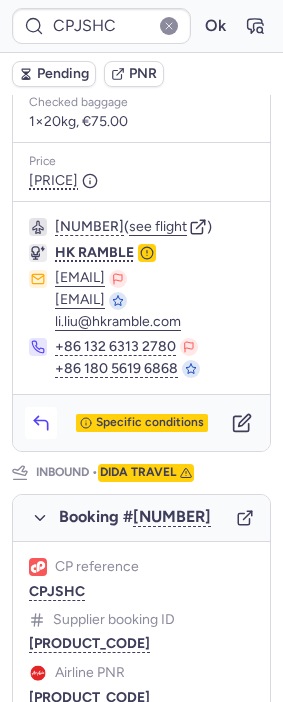click 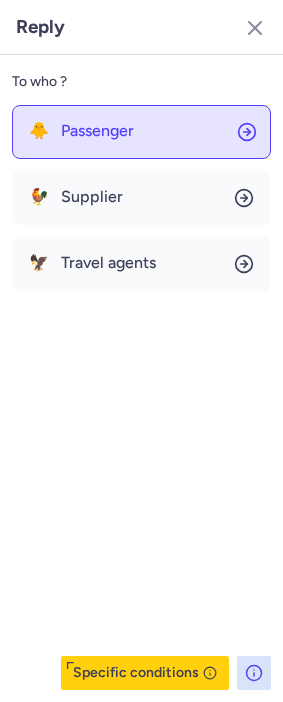 click on "Passenger" at bounding box center (97, 131) 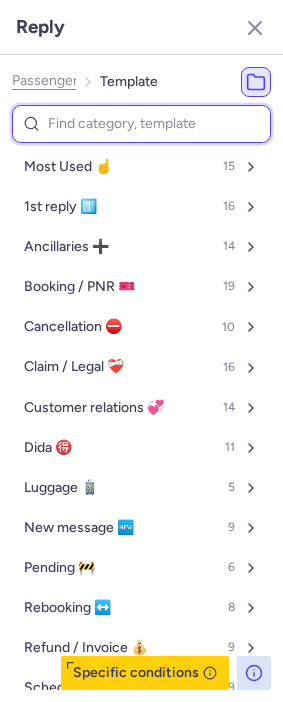 click at bounding box center (141, 124) 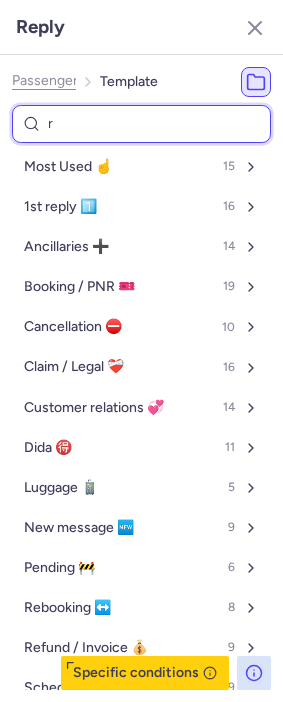 type on "re" 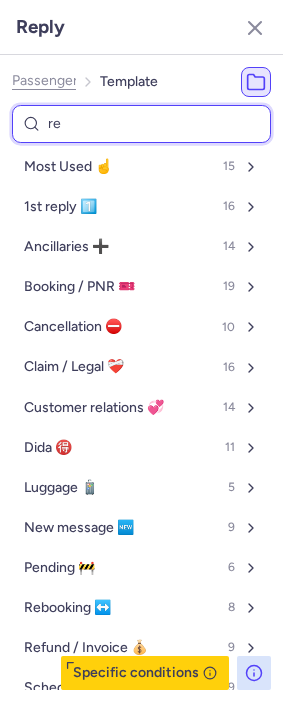 select on "en" 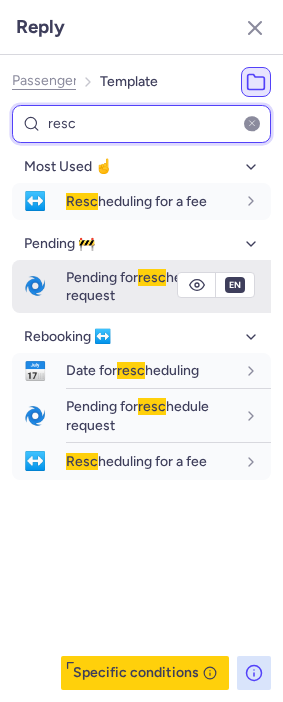 type on "resc" 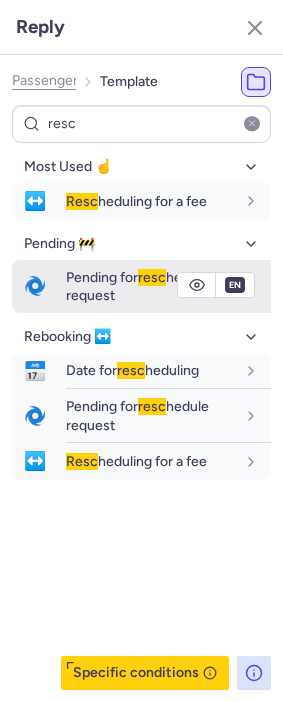click on "Pending for  resc hedule request" at bounding box center (137, 286) 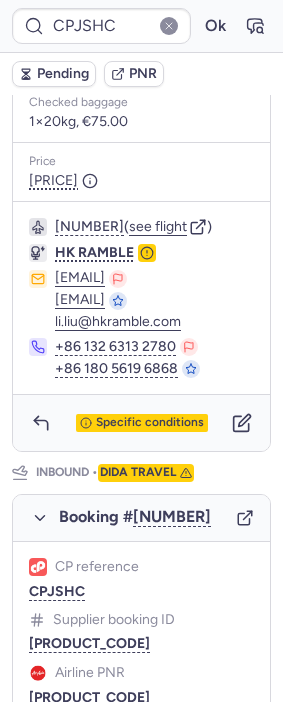 click on "Pending" at bounding box center [63, 74] 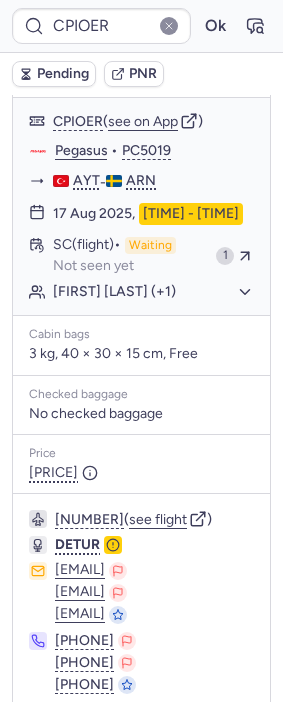 scroll, scrollTop: 1333, scrollLeft: 0, axis: vertical 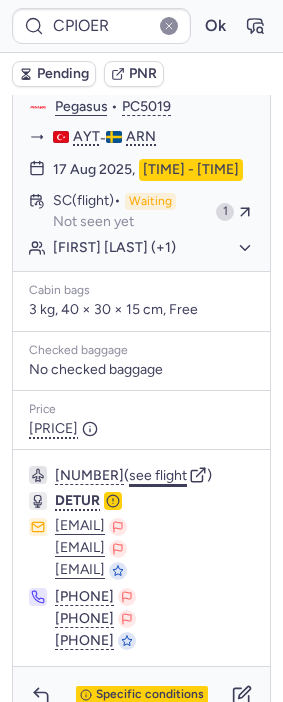 click on "see flight" 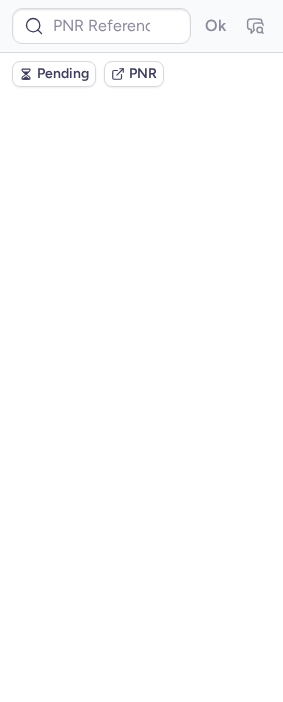 scroll, scrollTop: 1333, scrollLeft: 0, axis: vertical 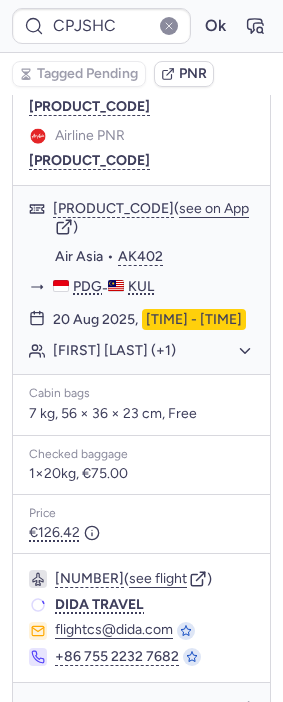 type on "CPGV6E" 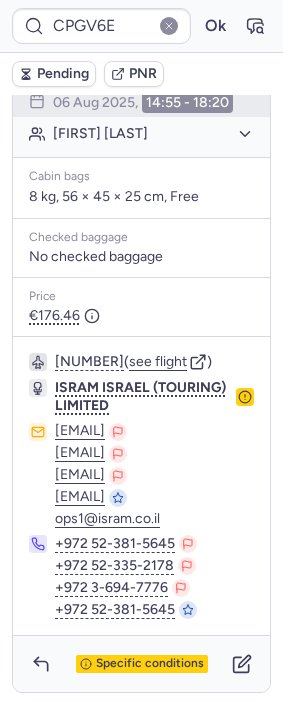 scroll, scrollTop: 431, scrollLeft: 0, axis: vertical 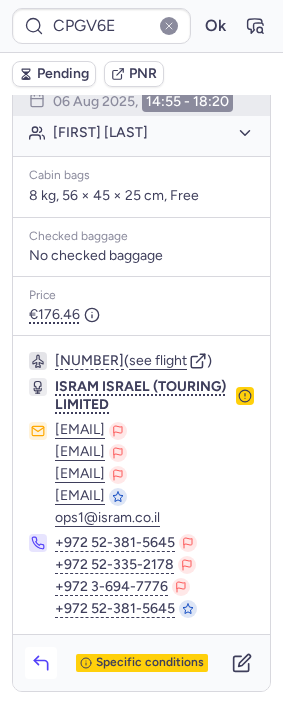 click 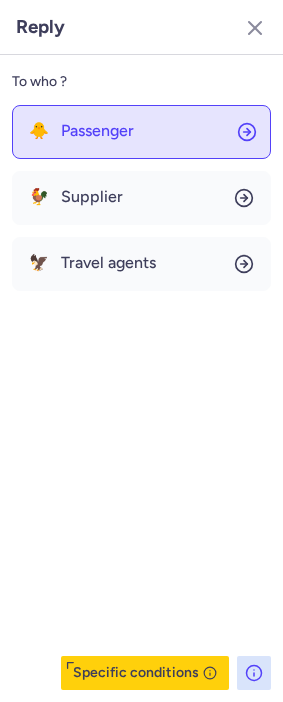 click on "Passenger" at bounding box center [97, 131] 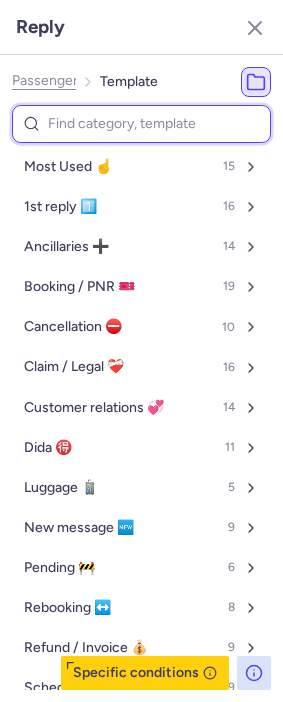 click at bounding box center [141, 124] 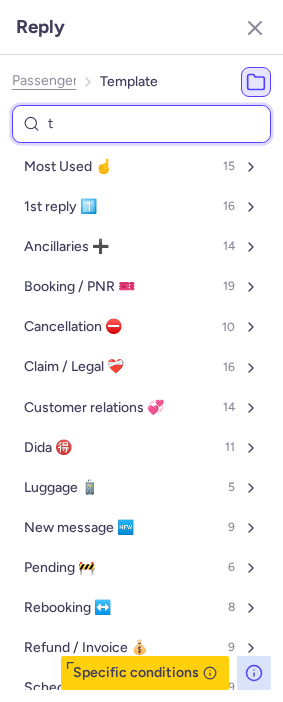 type on "ta" 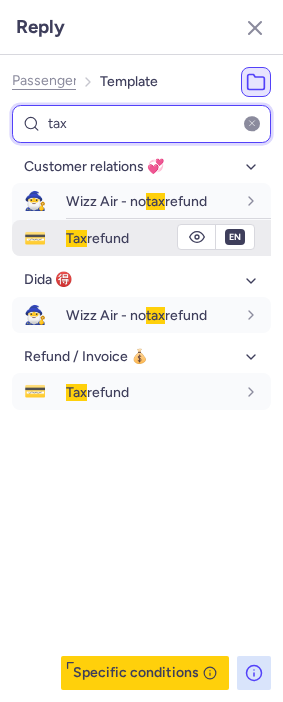 type on "tax" 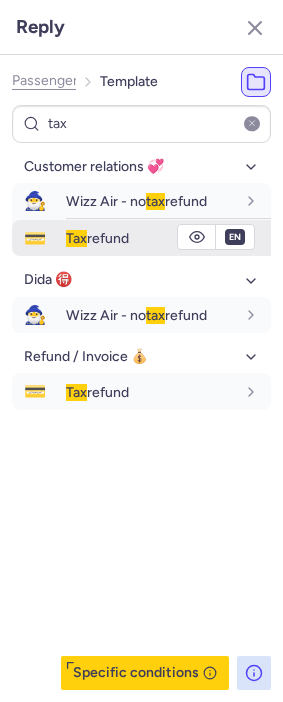 click on "Tax" at bounding box center (76, 238) 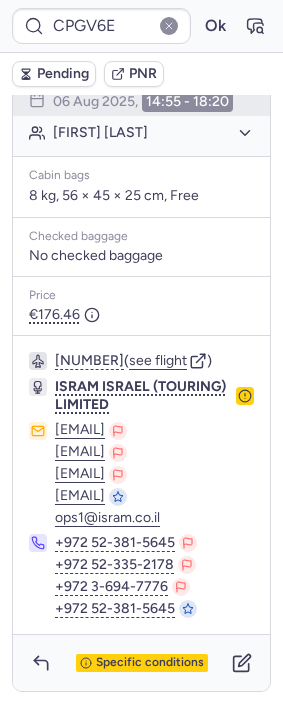 click on "Pending" at bounding box center [63, 74] 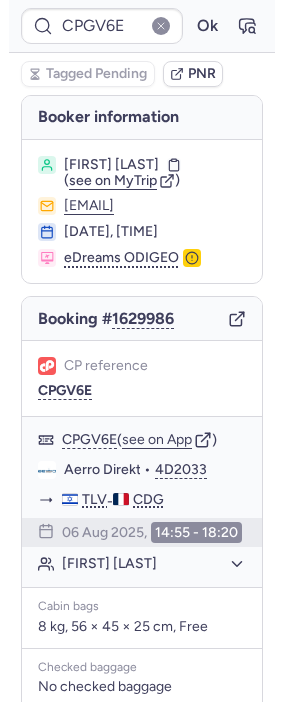 scroll, scrollTop: 431, scrollLeft: 0, axis: vertical 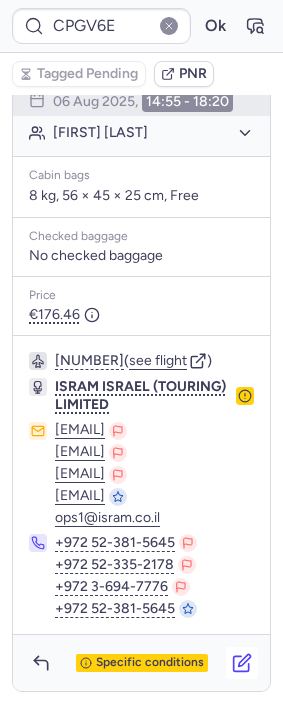 click at bounding box center (242, 663) 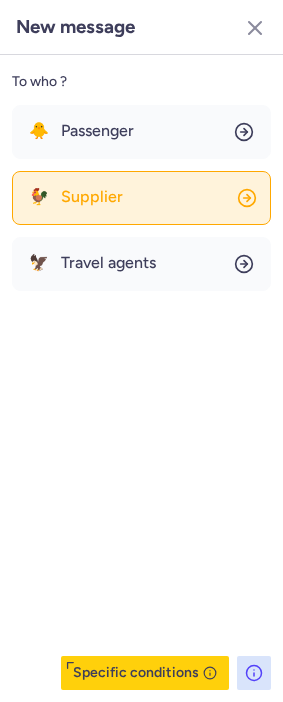 click on "🐓 Supplier" 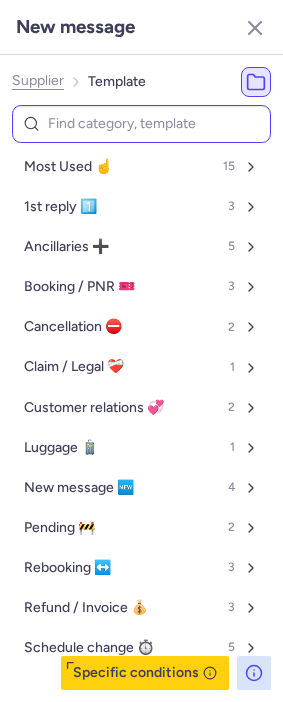 click at bounding box center (141, 124) 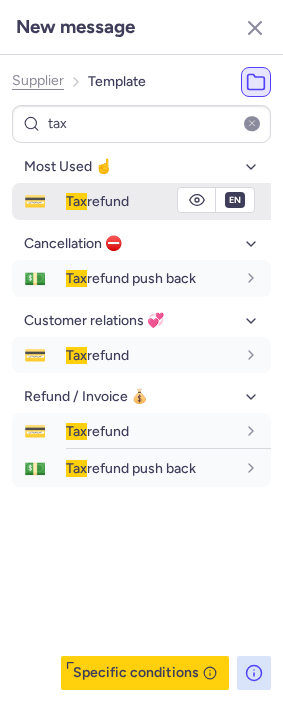 type on "tax" 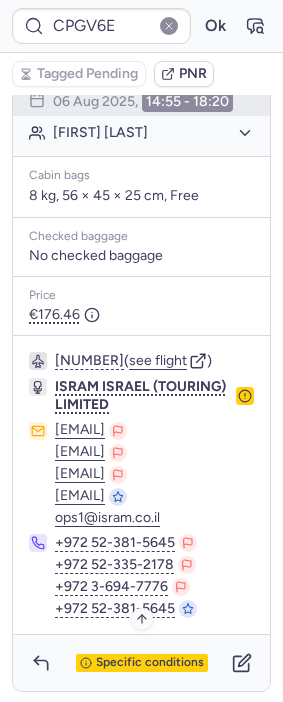click on "Specific conditions" at bounding box center [142, 663] 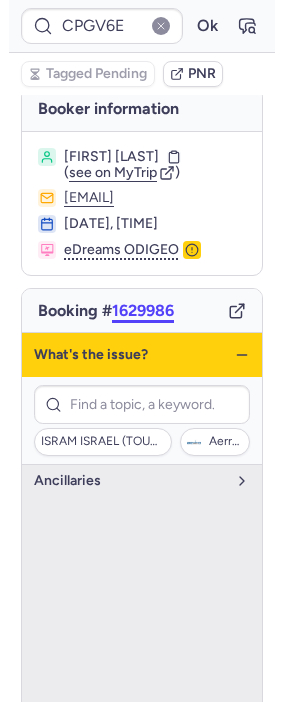 scroll, scrollTop: 0, scrollLeft: 0, axis: both 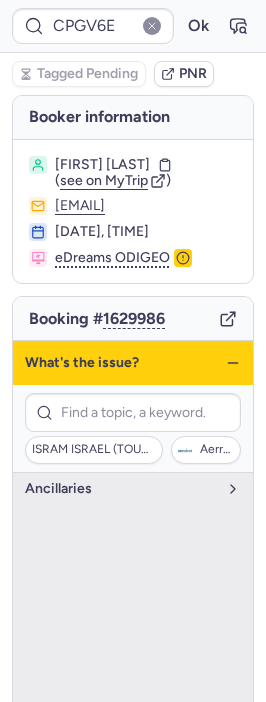 click 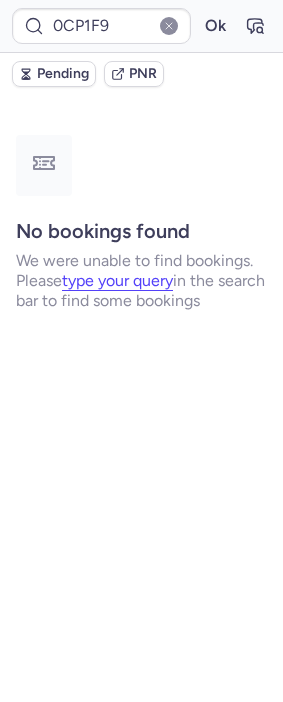 type on "CPEJDD" 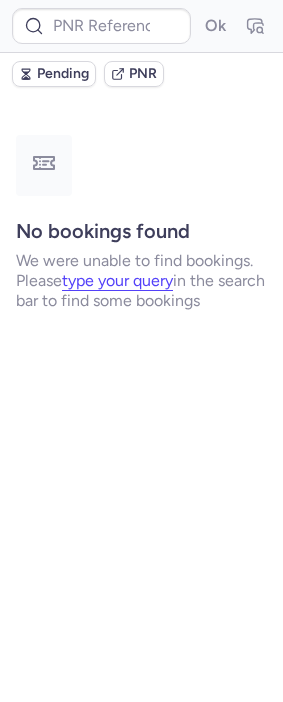 scroll, scrollTop: 0, scrollLeft: 0, axis: both 